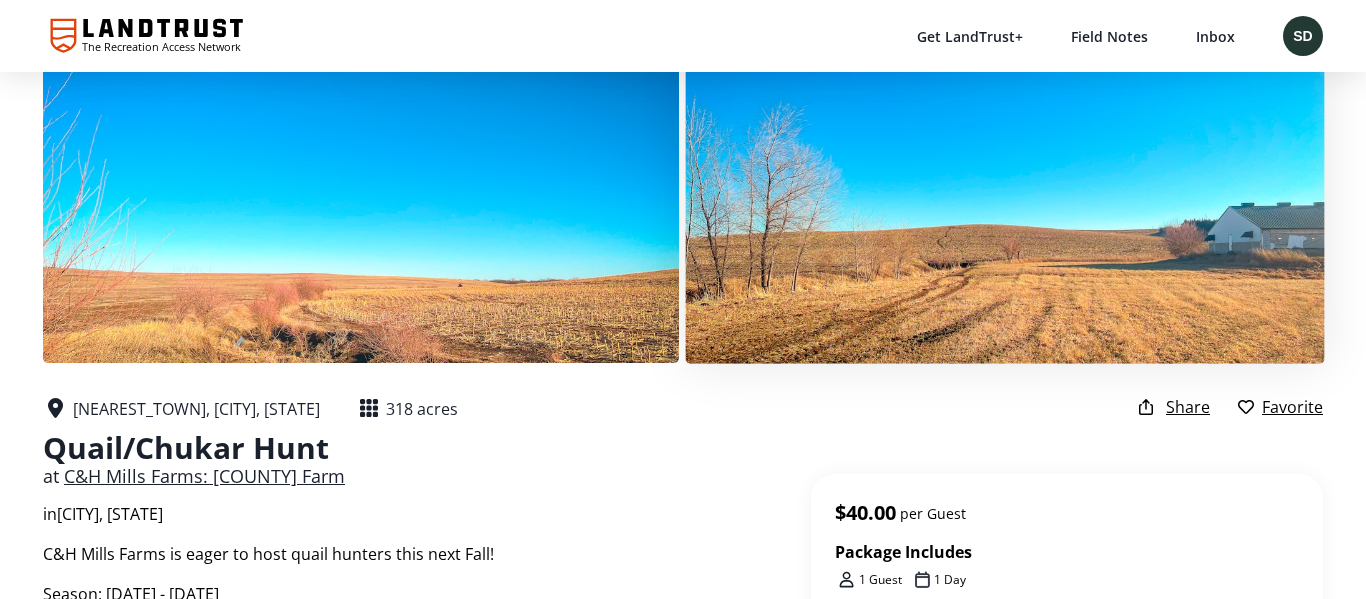 scroll, scrollTop: 0, scrollLeft: 0, axis: both 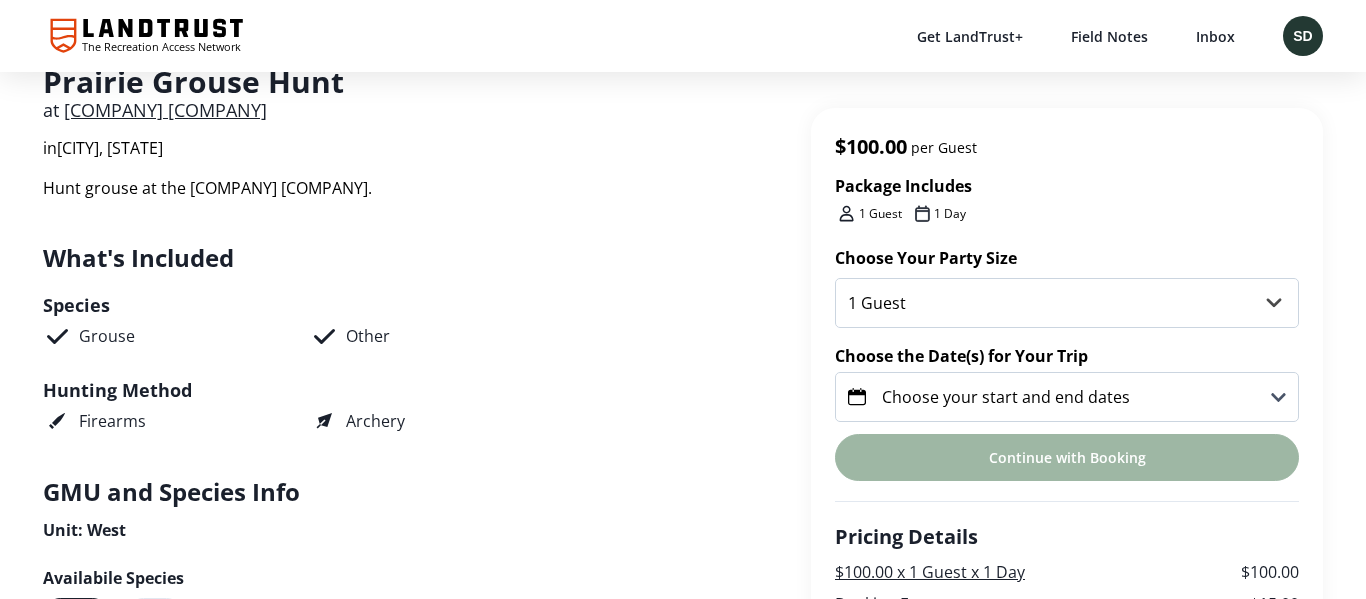click 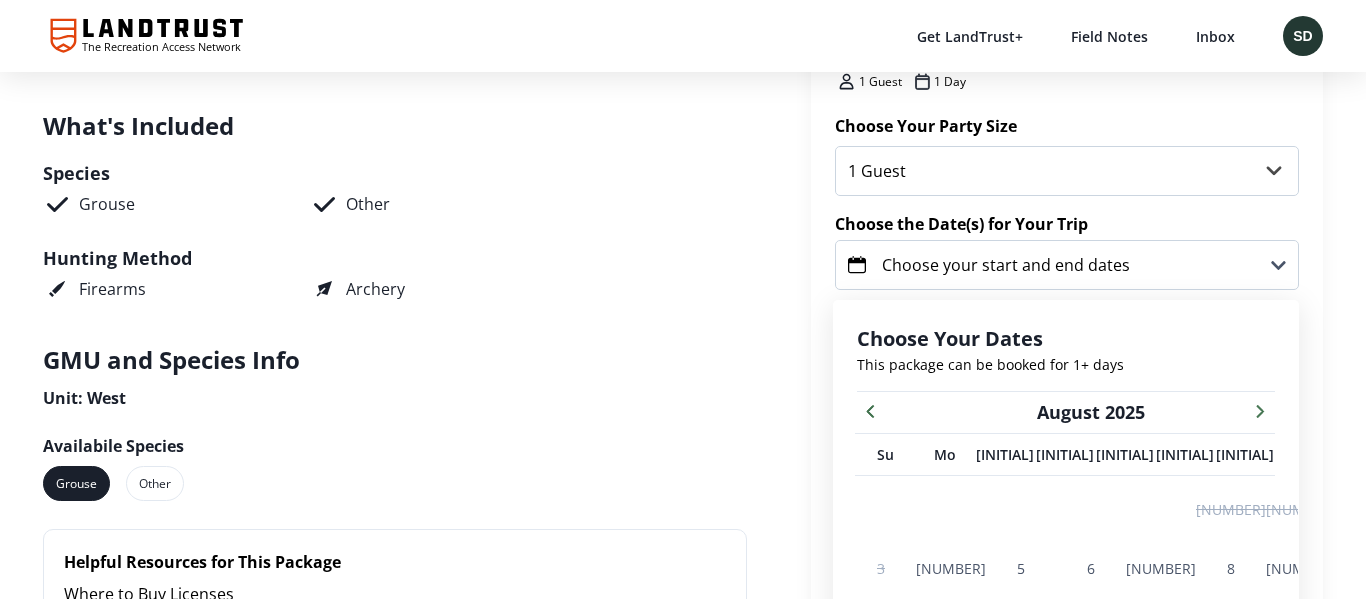 scroll, scrollTop: 768, scrollLeft: 0, axis: vertical 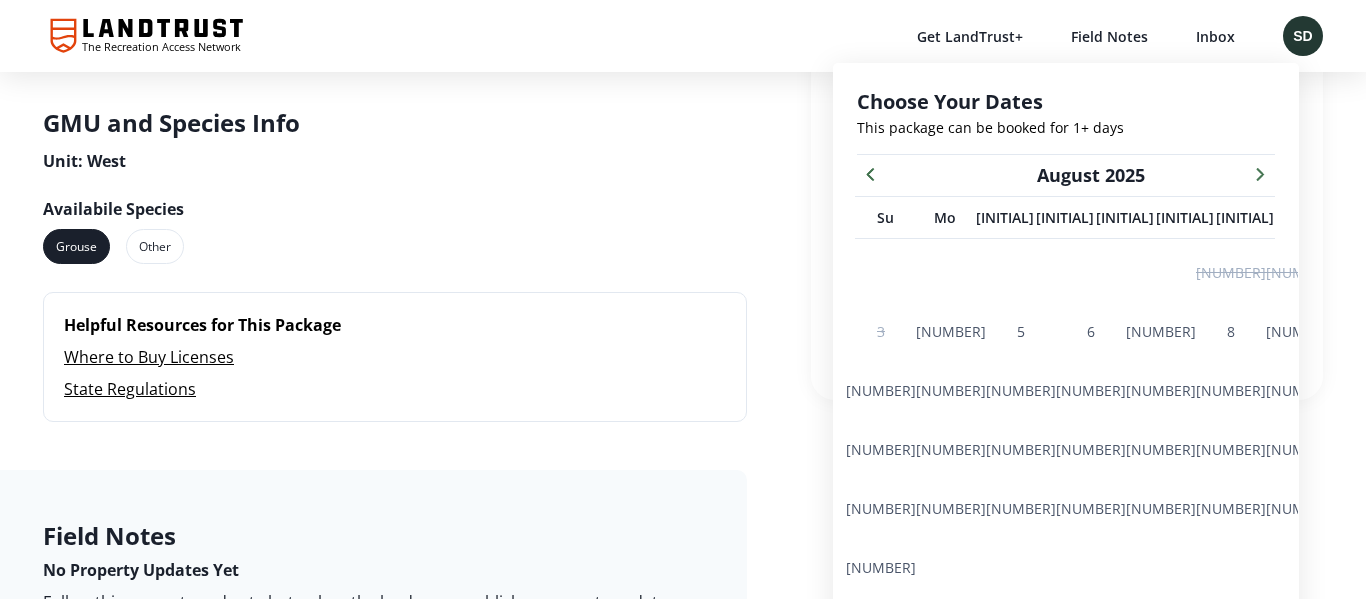 click at bounding box center [1260, 173] 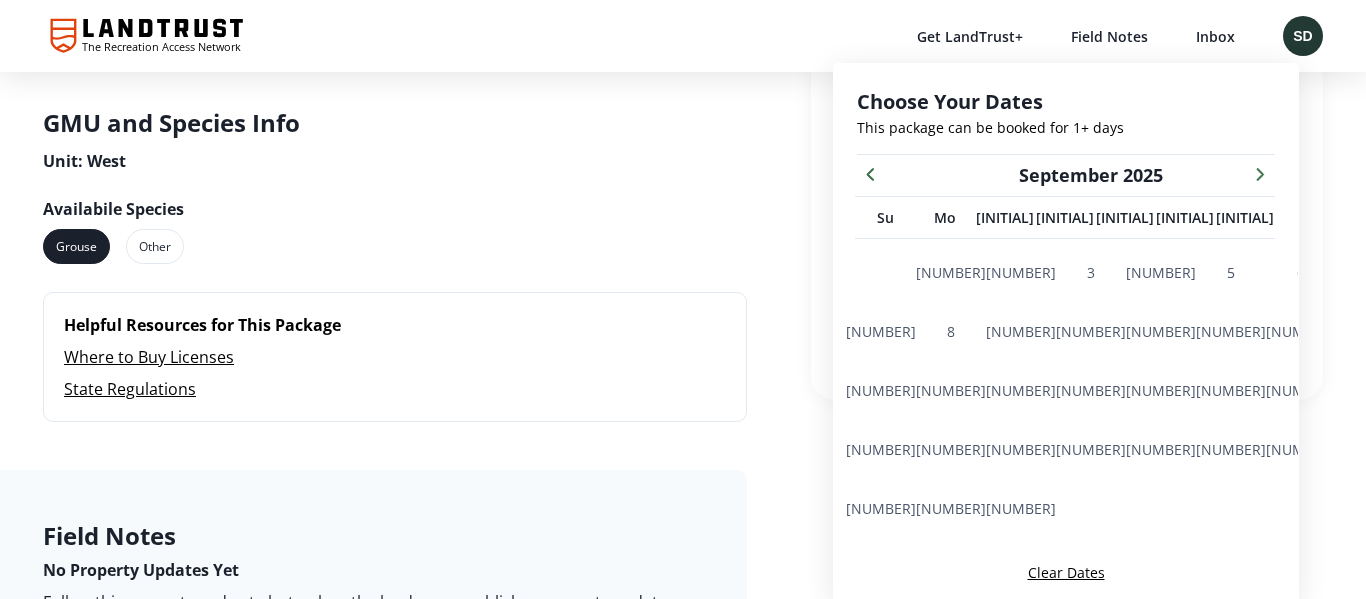 click on "SD" at bounding box center (1302, 36) 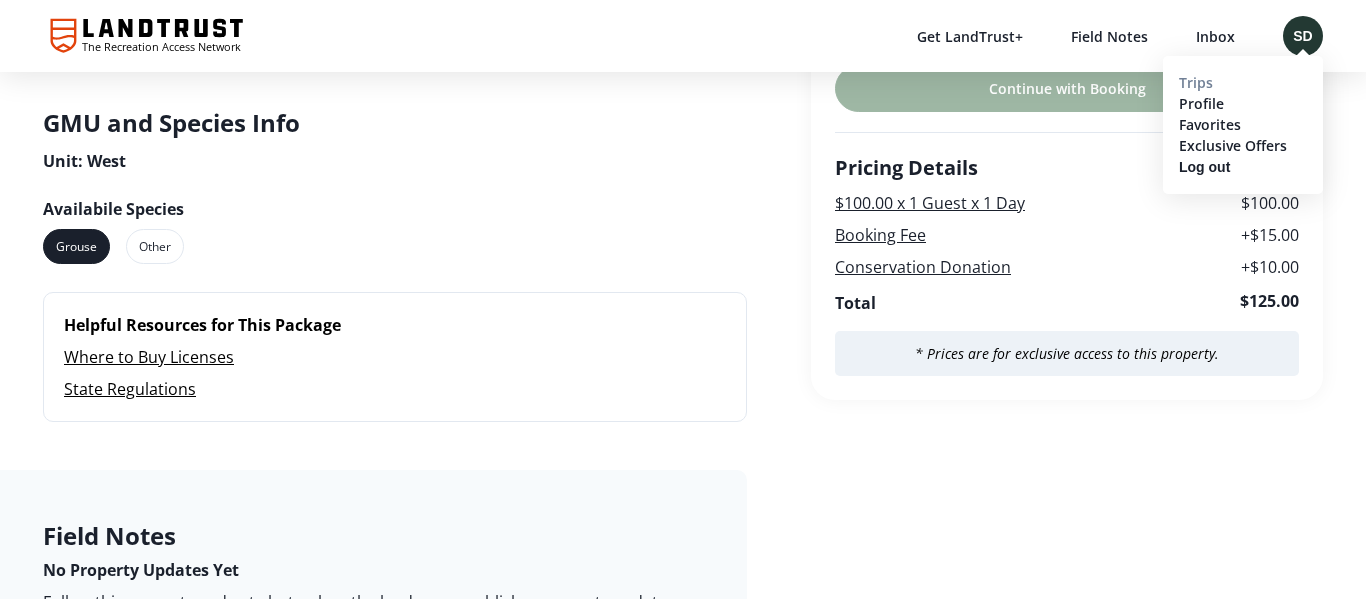 click on "Trips" at bounding box center (1196, 82) 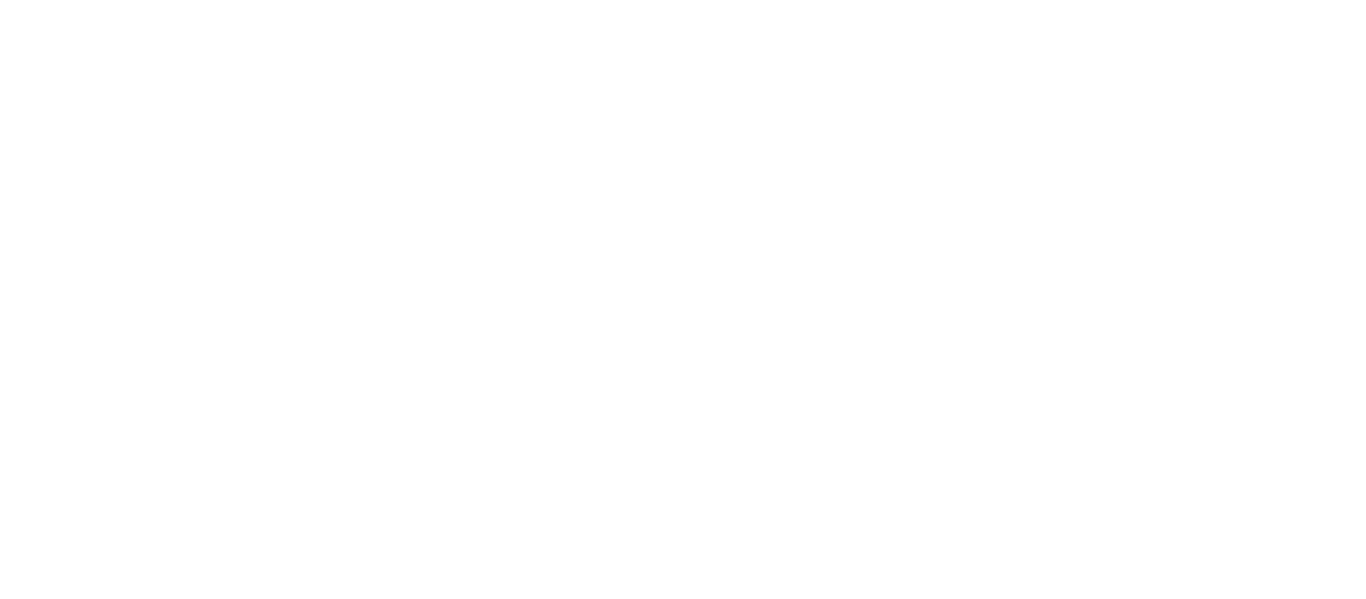 scroll, scrollTop: 0, scrollLeft: 0, axis: both 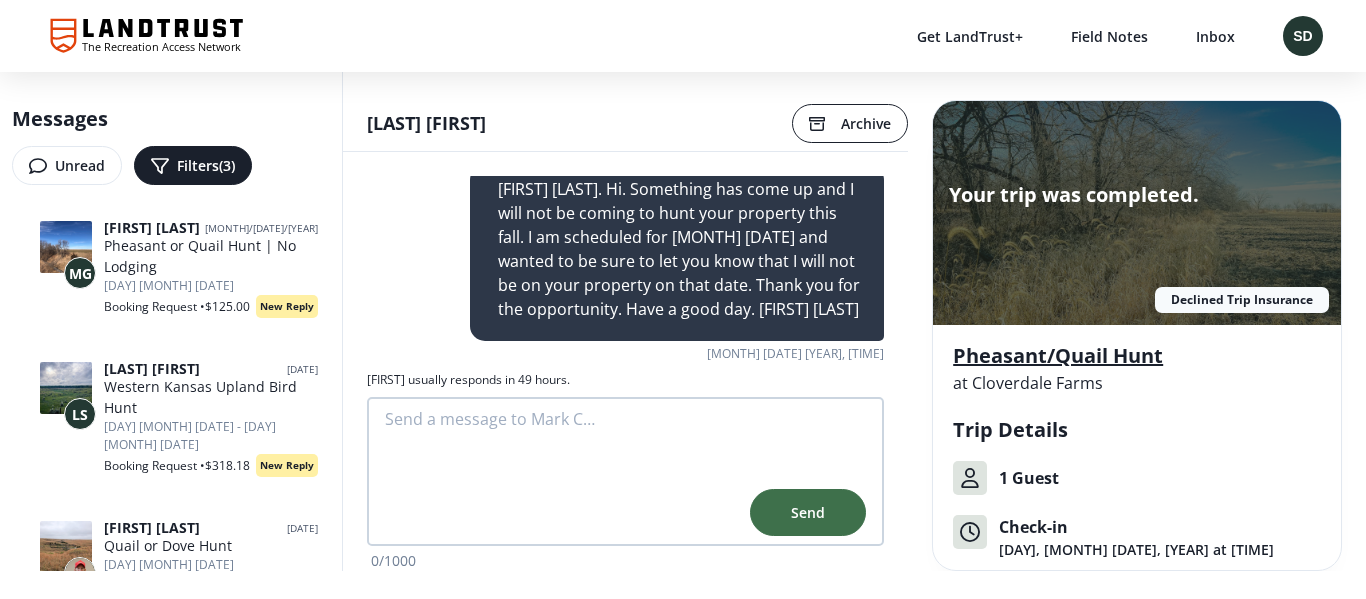 click on "Pheasant/Quail Hunt" at bounding box center [1137, 356] 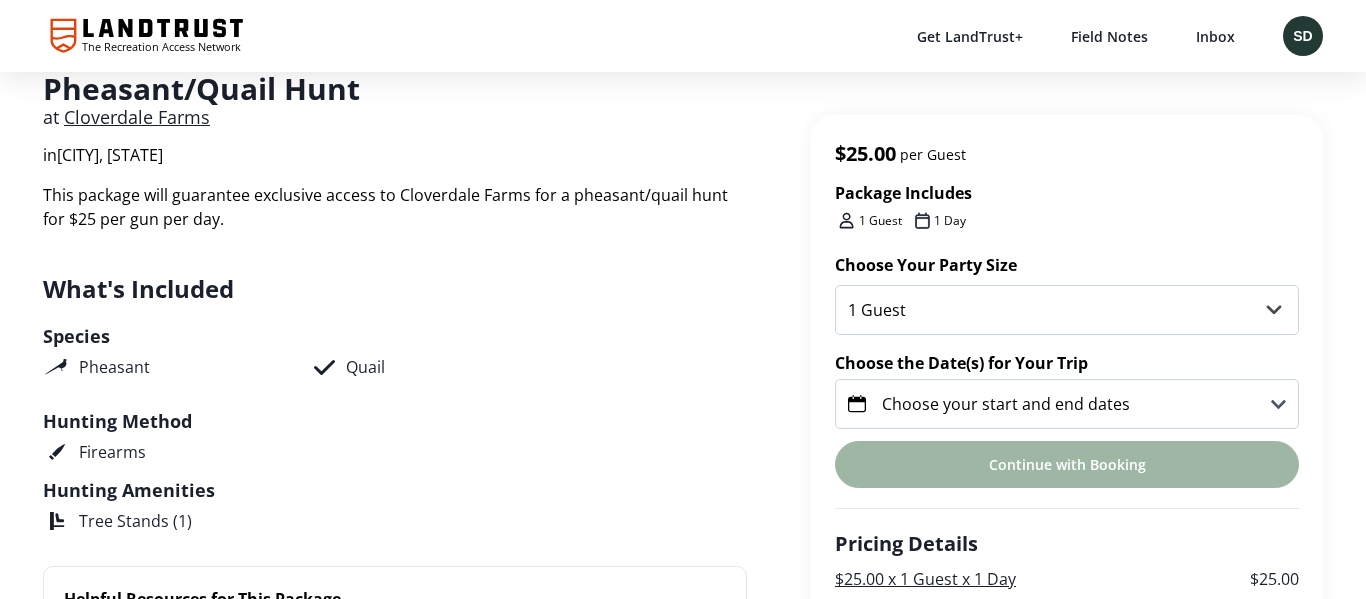 scroll, scrollTop: 394, scrollLeft: 0, axis: vertical 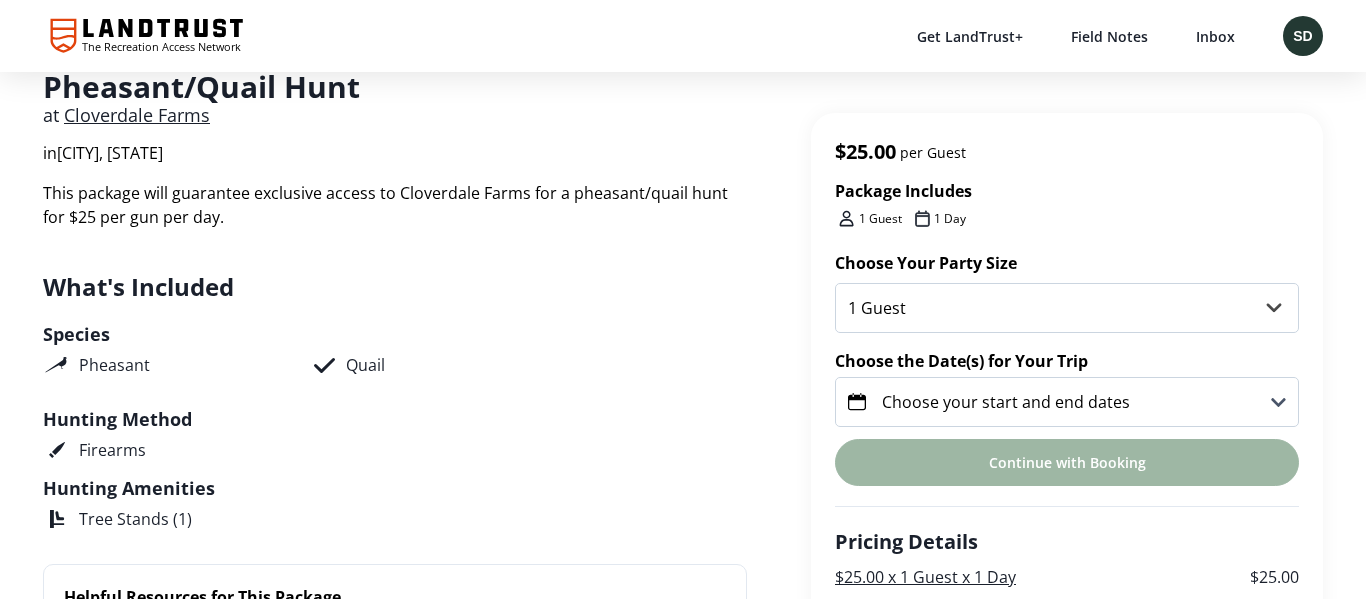 click 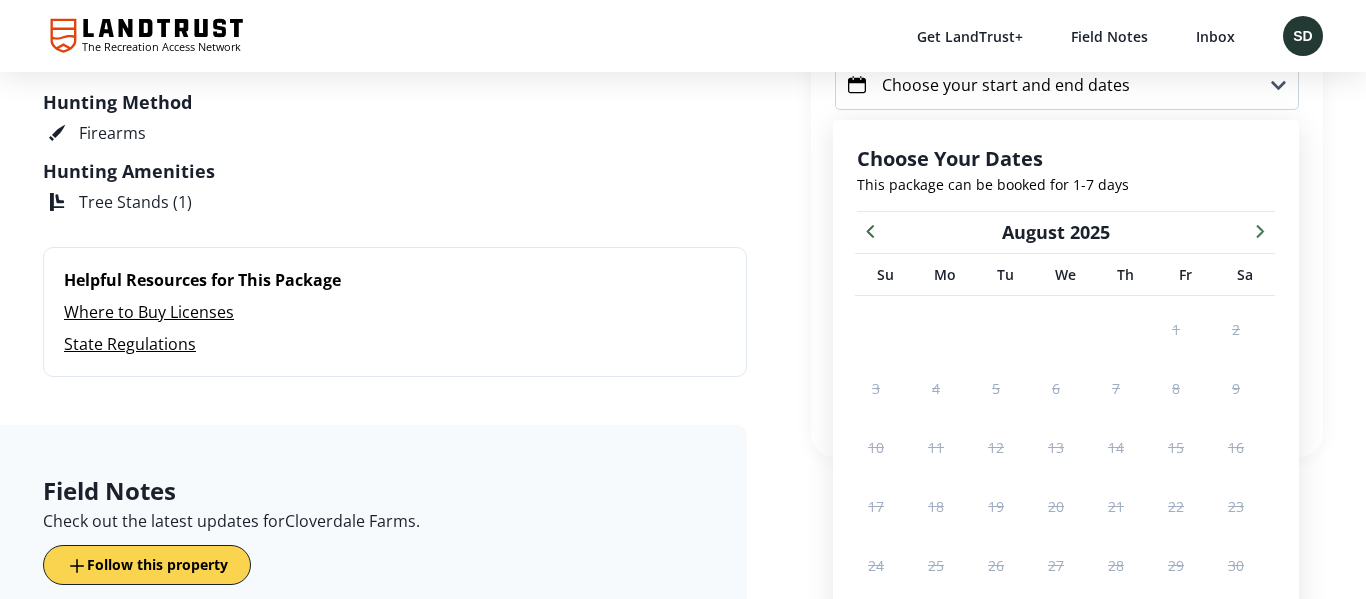 scroll, scrollTop: 774, scrollLeft: 0, axis: vertical 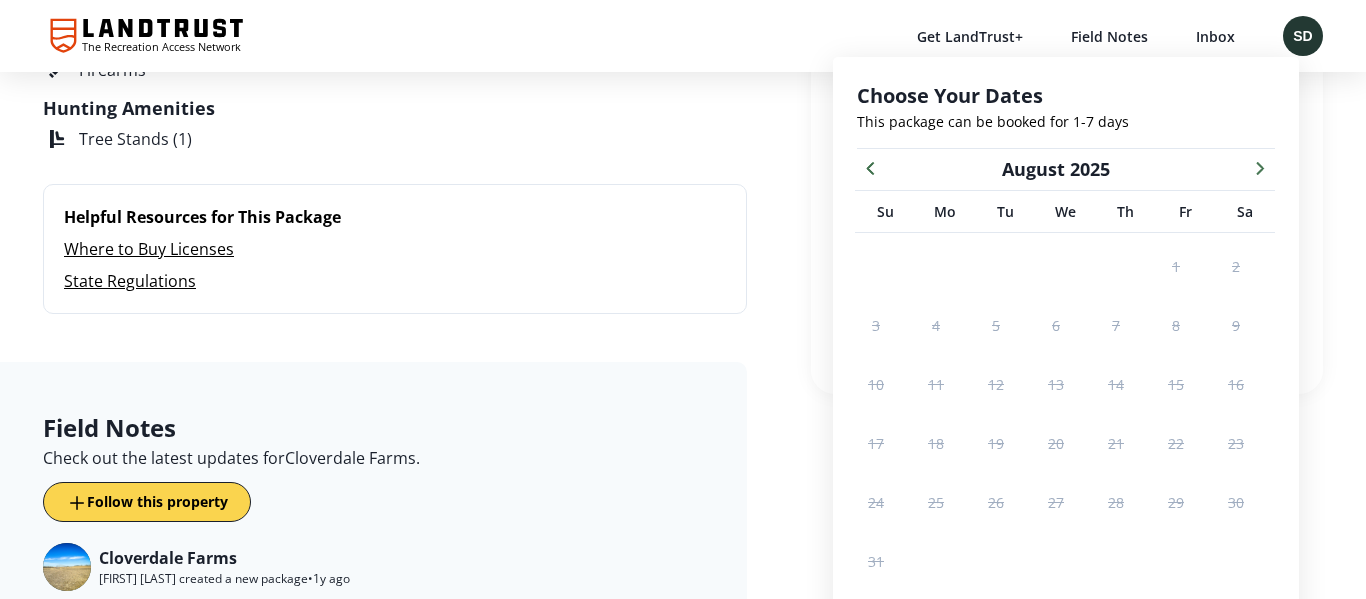 click 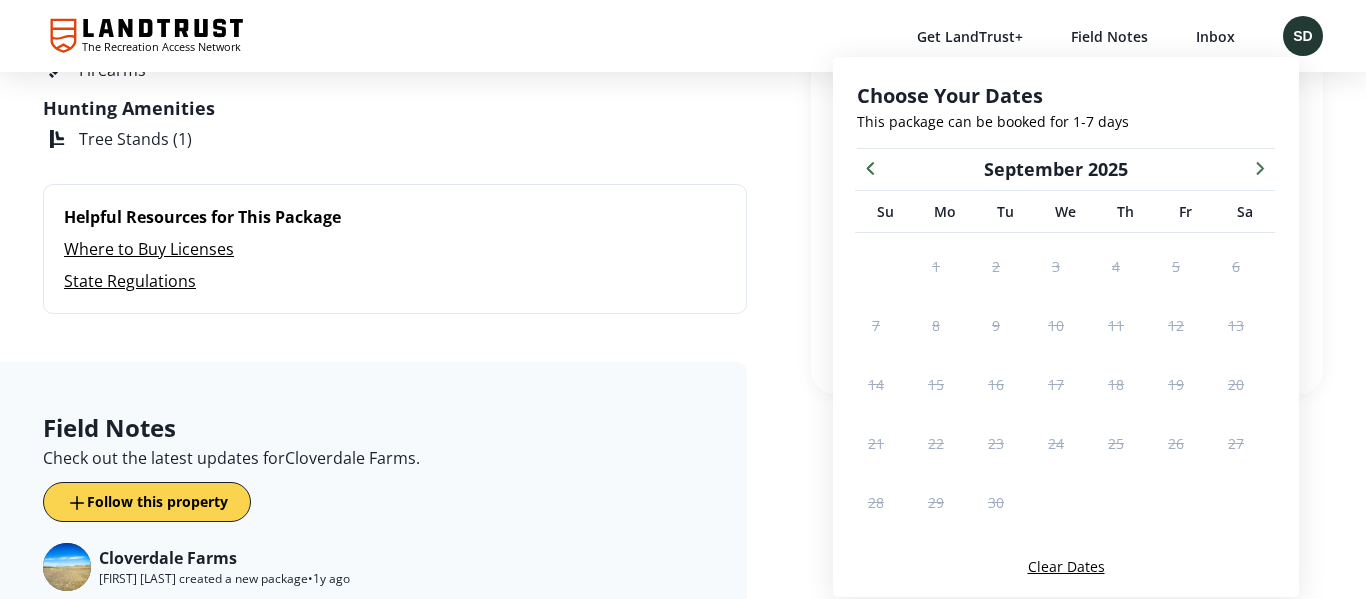 click 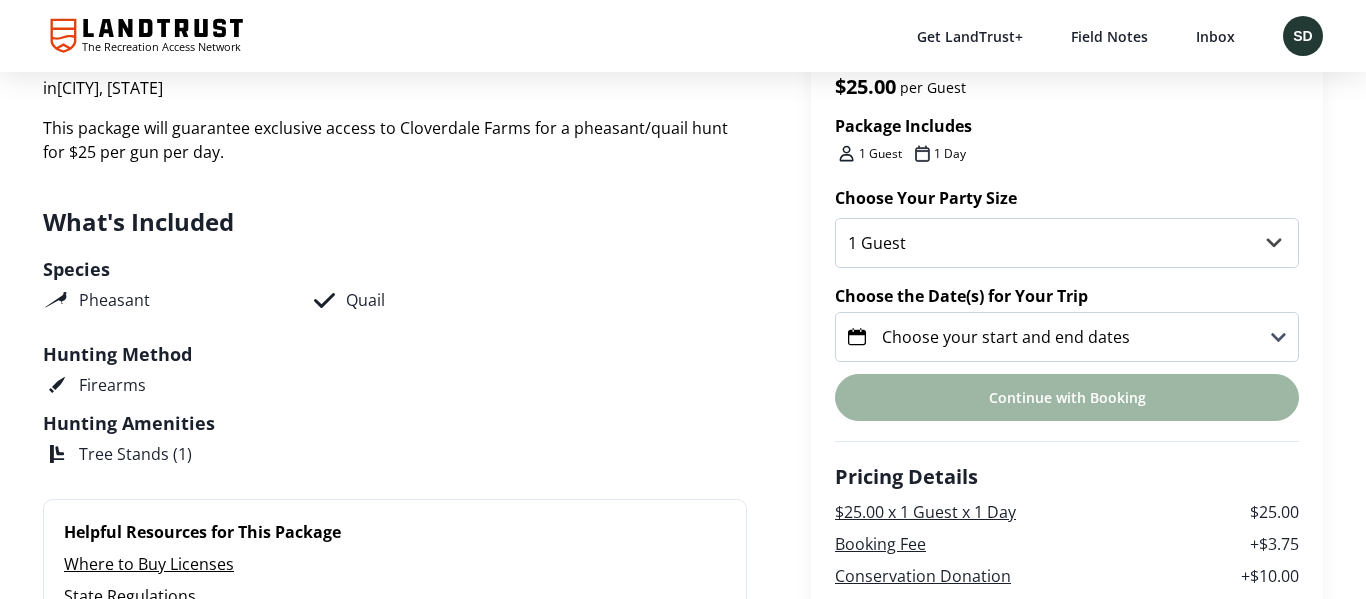 scroll, scrollTop: 456, scrollLeft: 0, axis: vertical 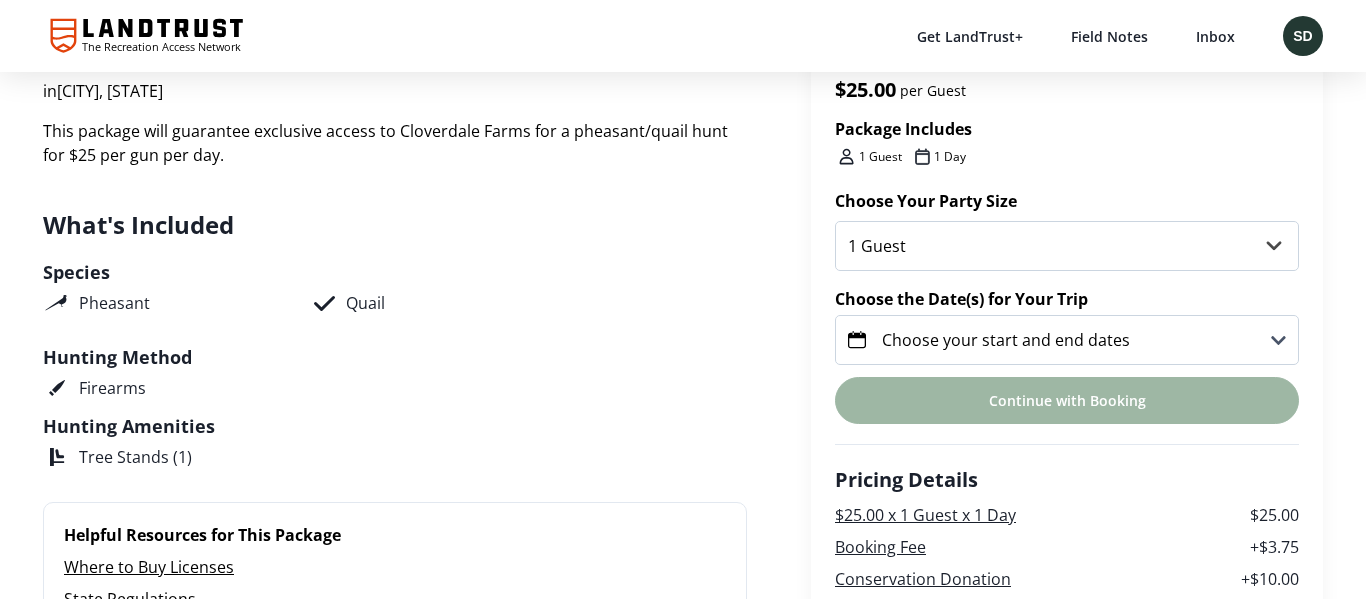 click 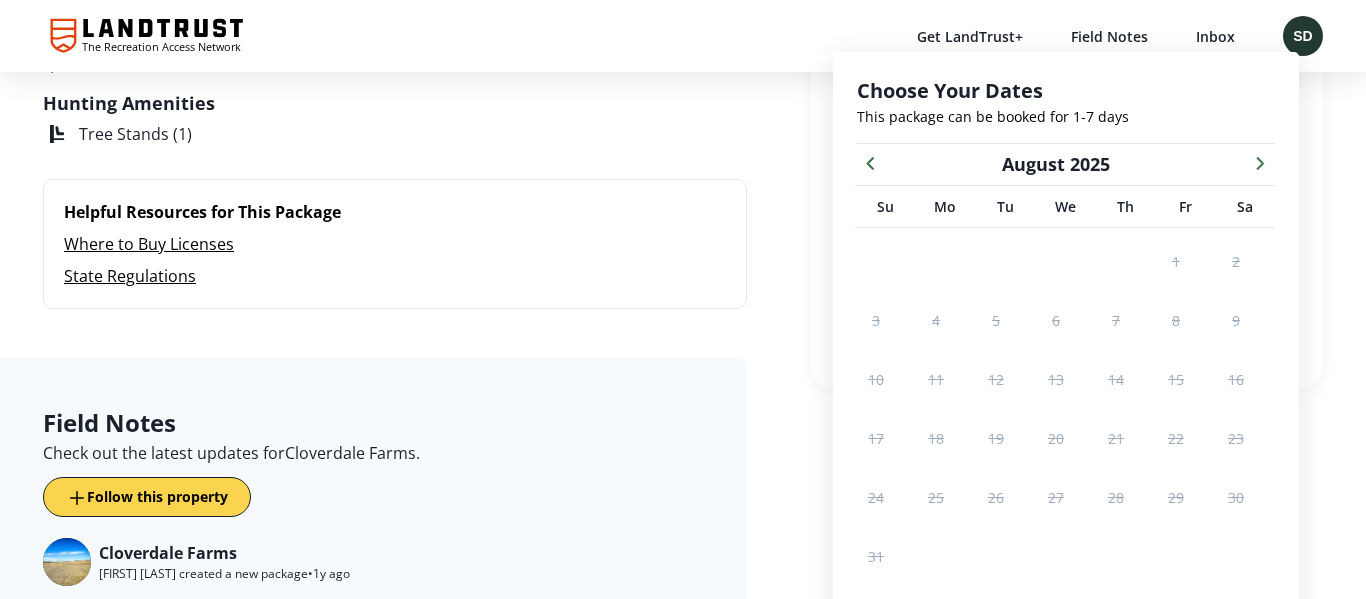 scroll, scrollTop: 807, scrollLeft: 0, axis: vertical 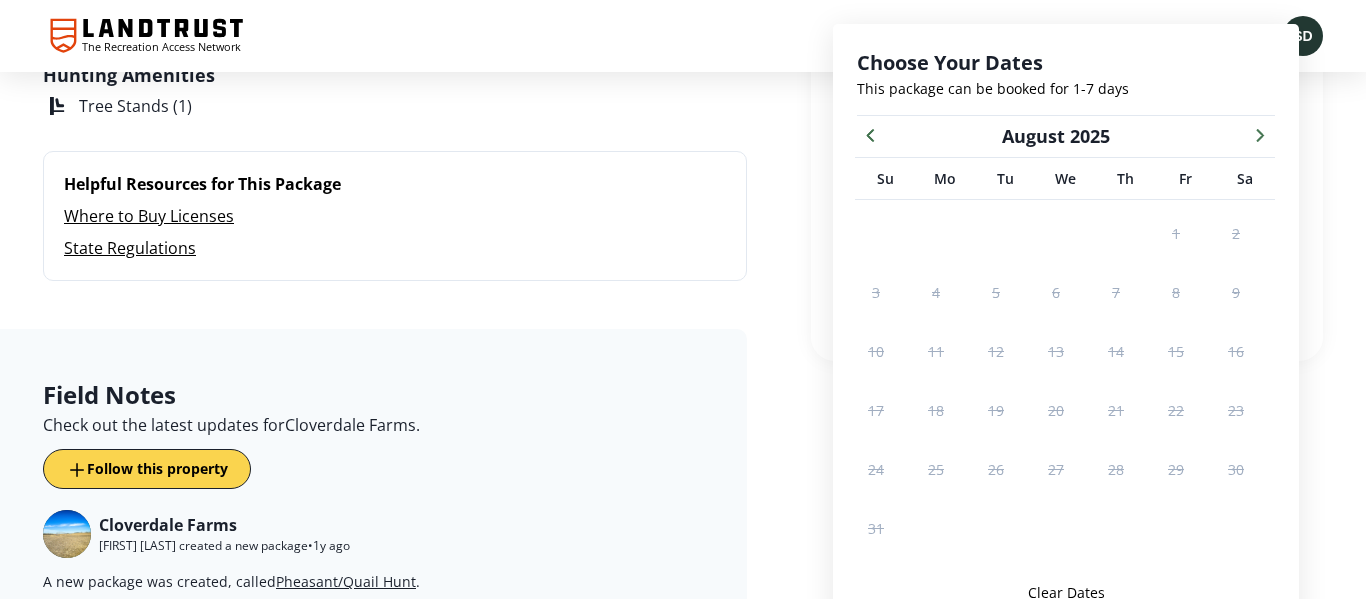 click 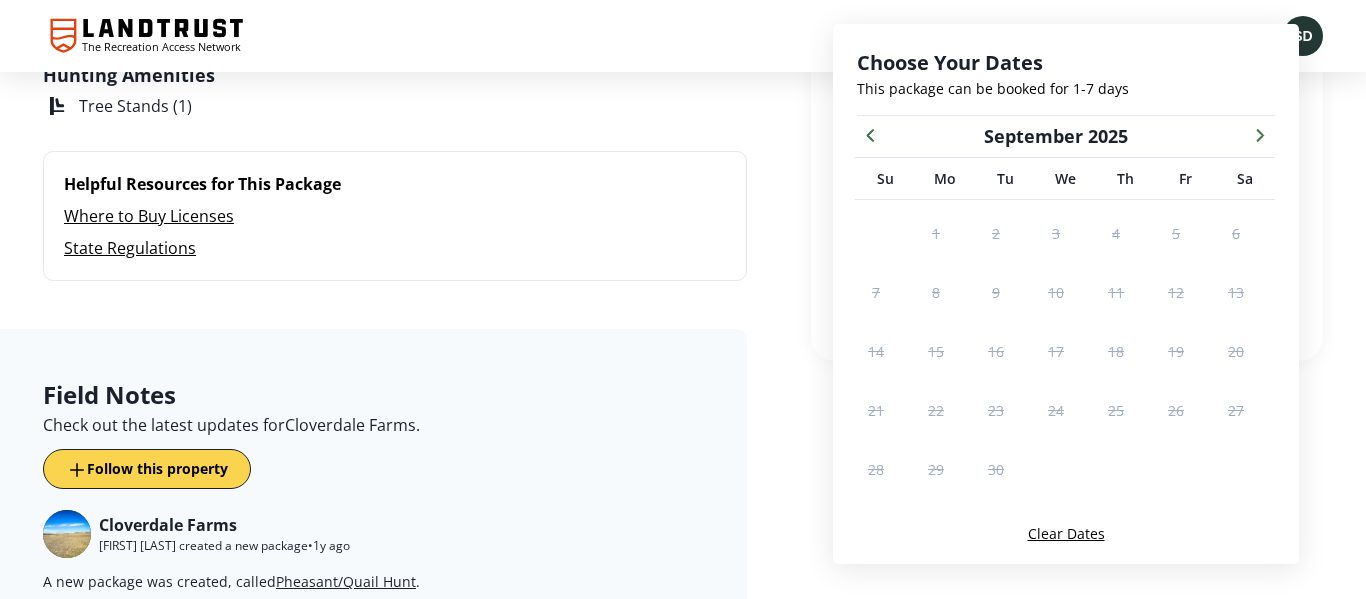 click at bounding box center [1260, 134] 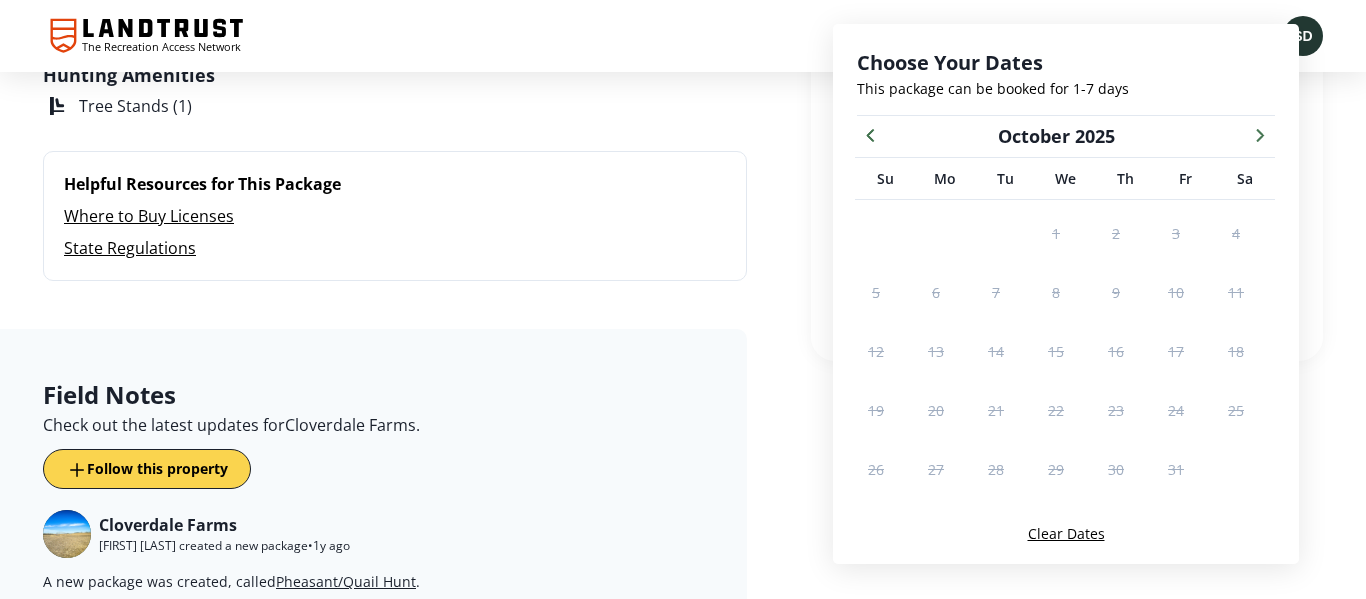 click 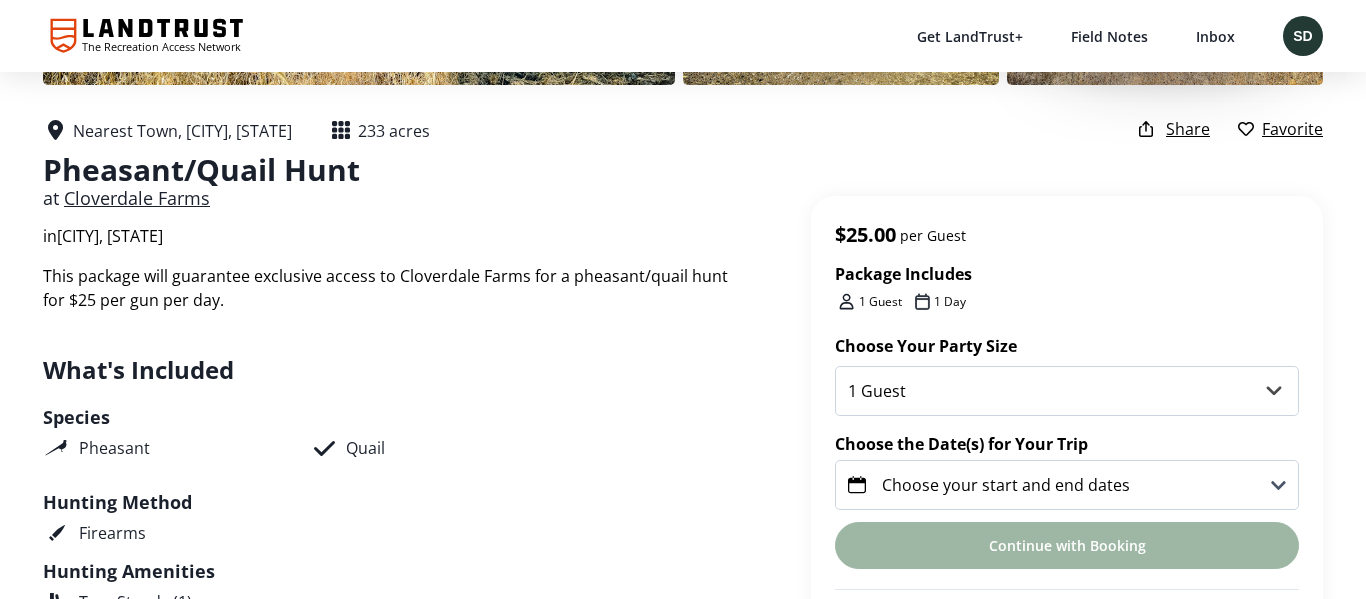 scroll, scrollTop: 306, scrollLeft: 0, axis: vertical 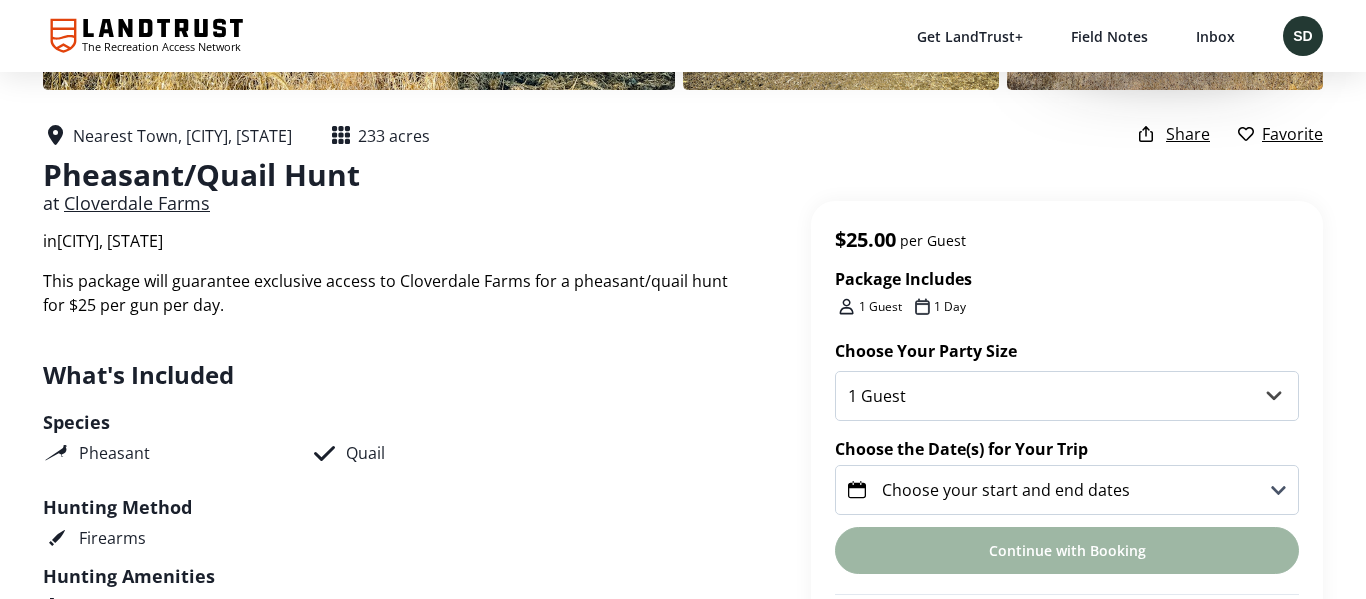 click 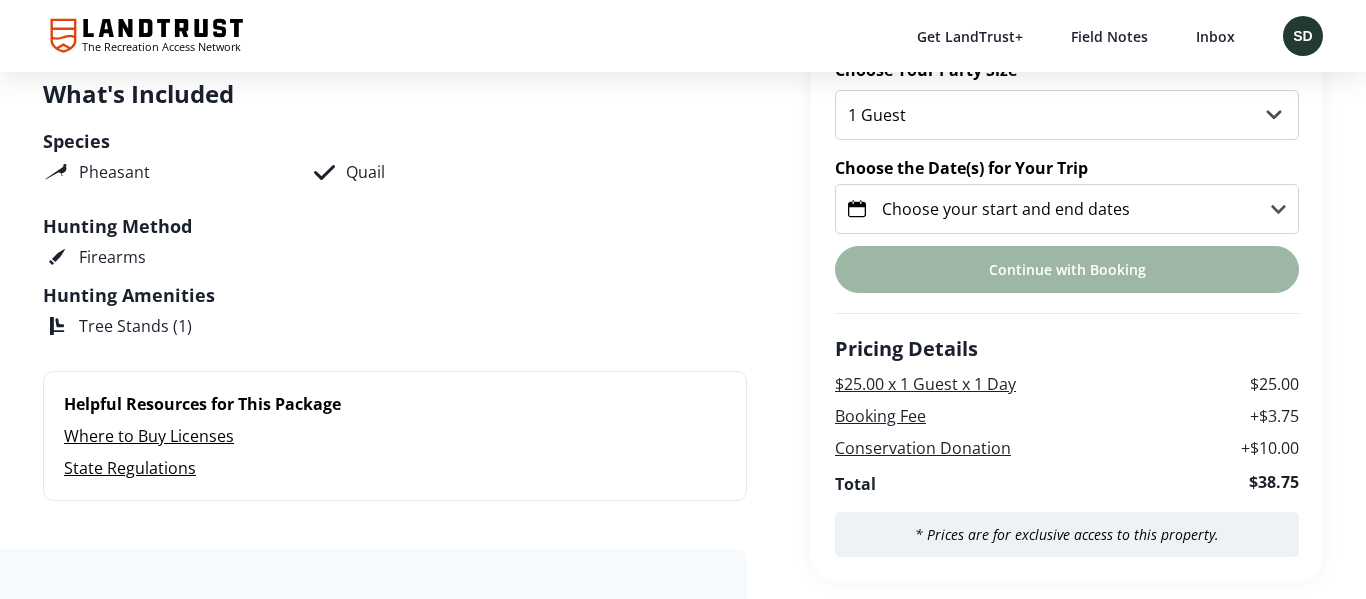 scroll, scrollTop: 563, scrollLeft: 0, axis: vertical 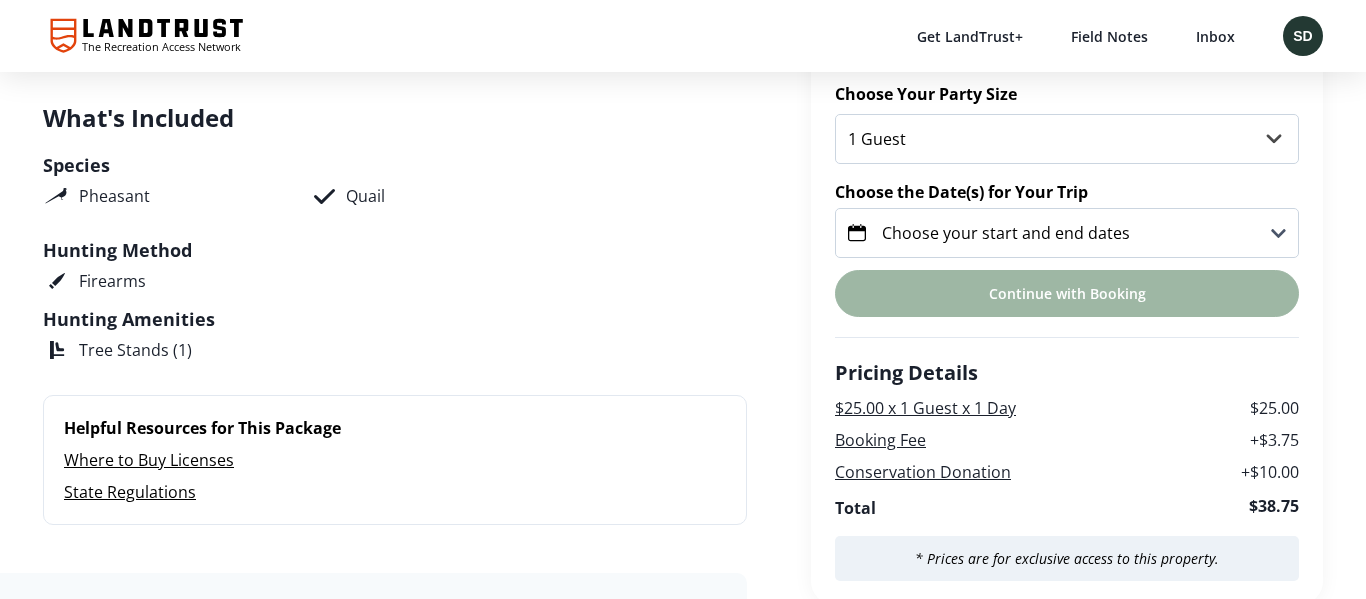 click 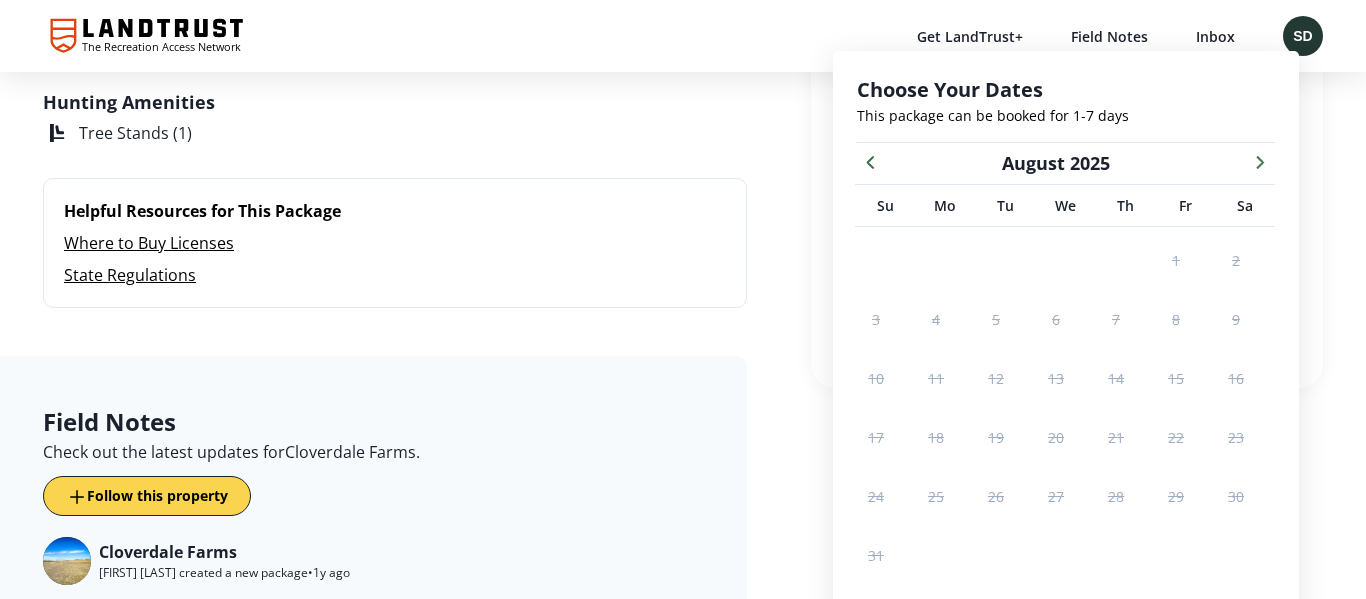scroll, scrollTop: 807, scrollLeft: 0, axis: vertical 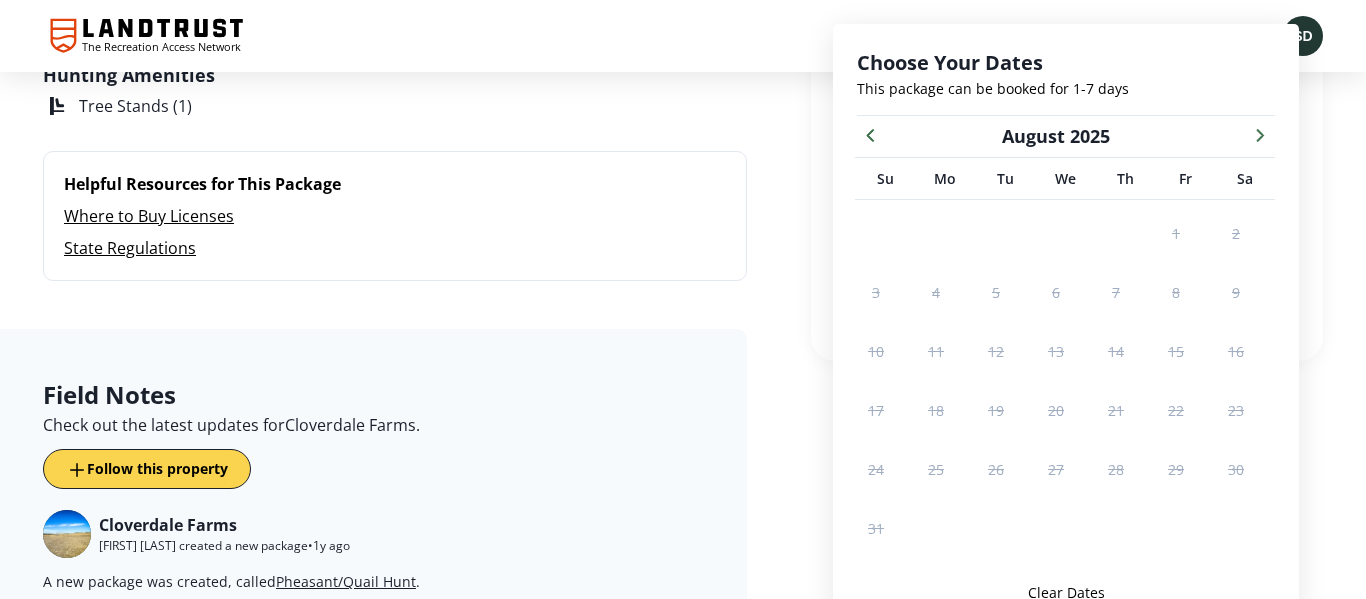 click 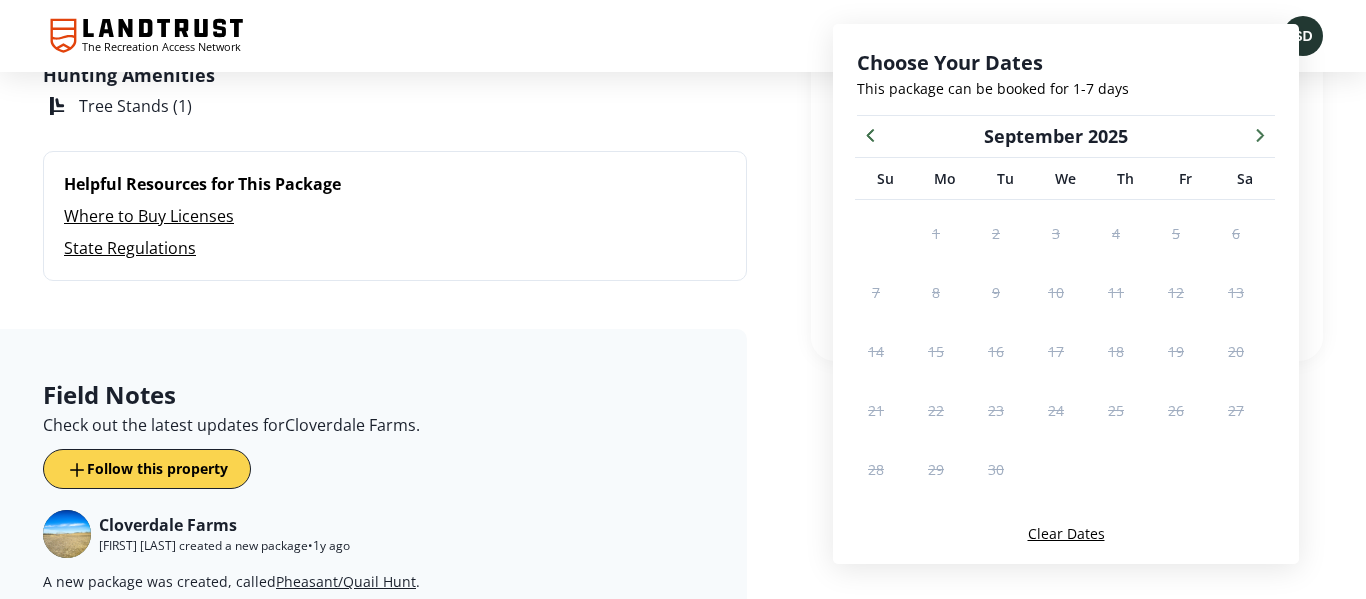 click 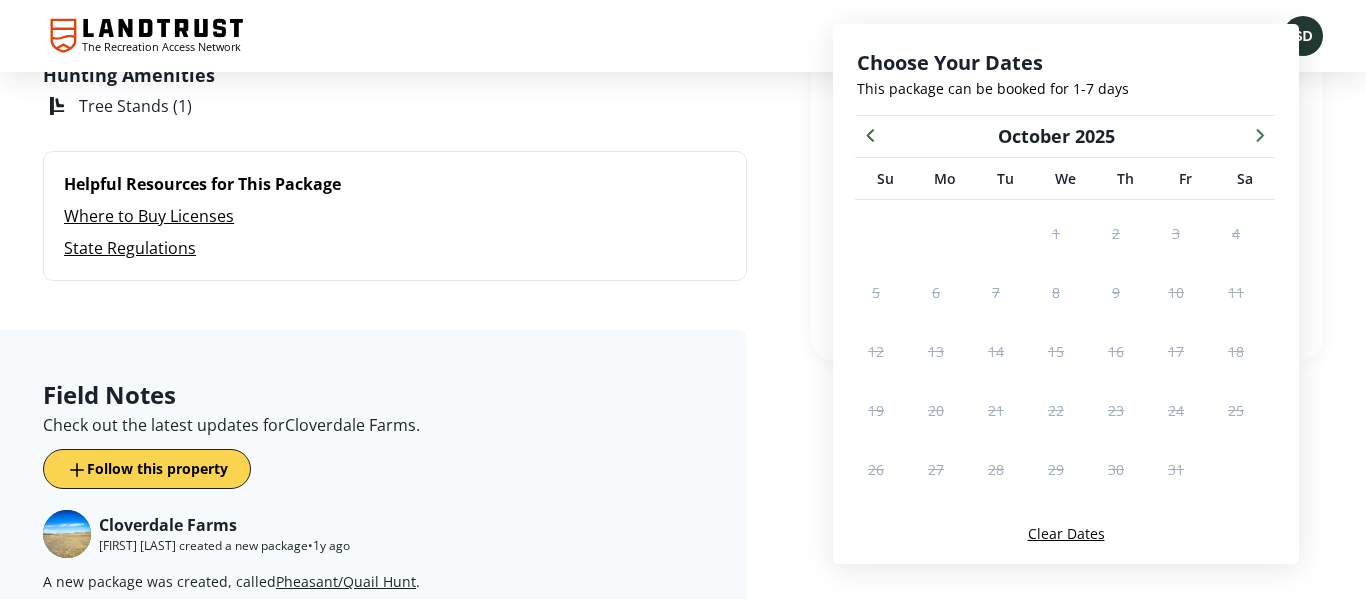 click 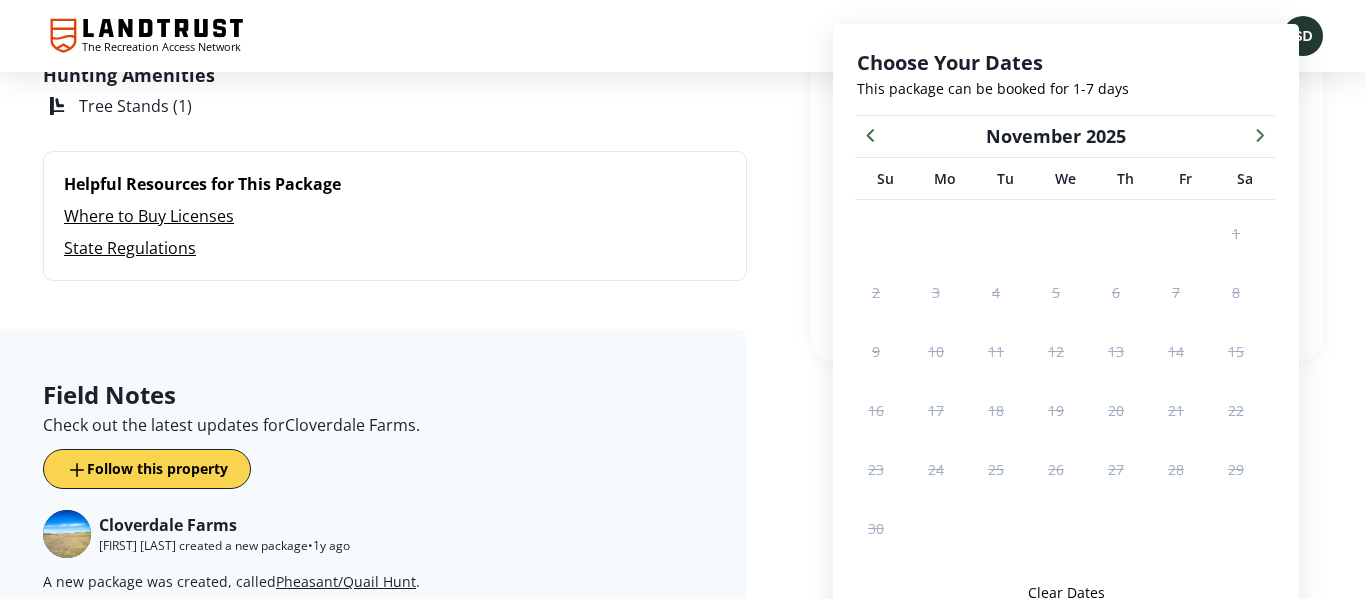 click 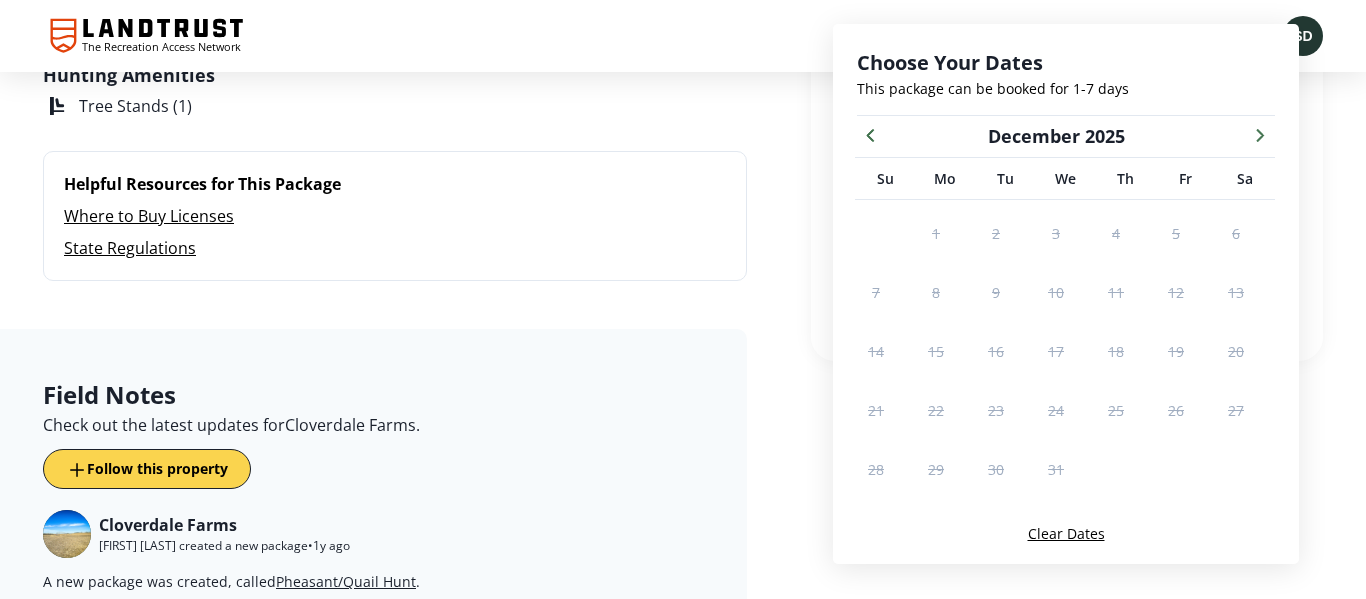 click 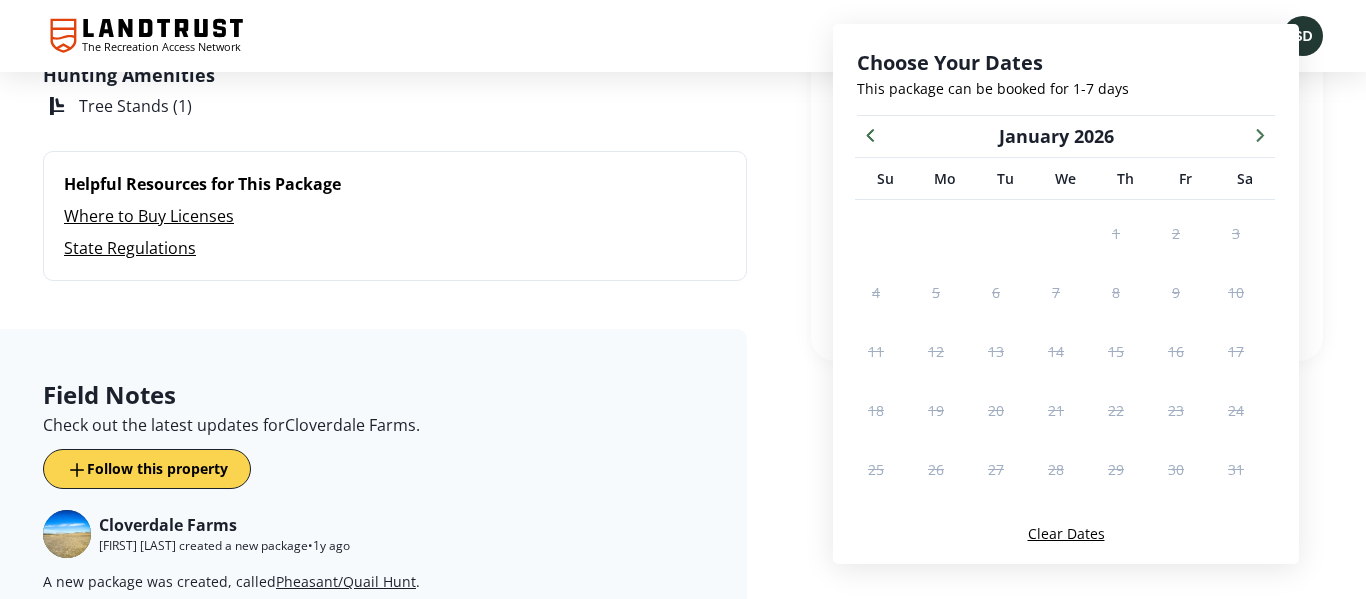 click 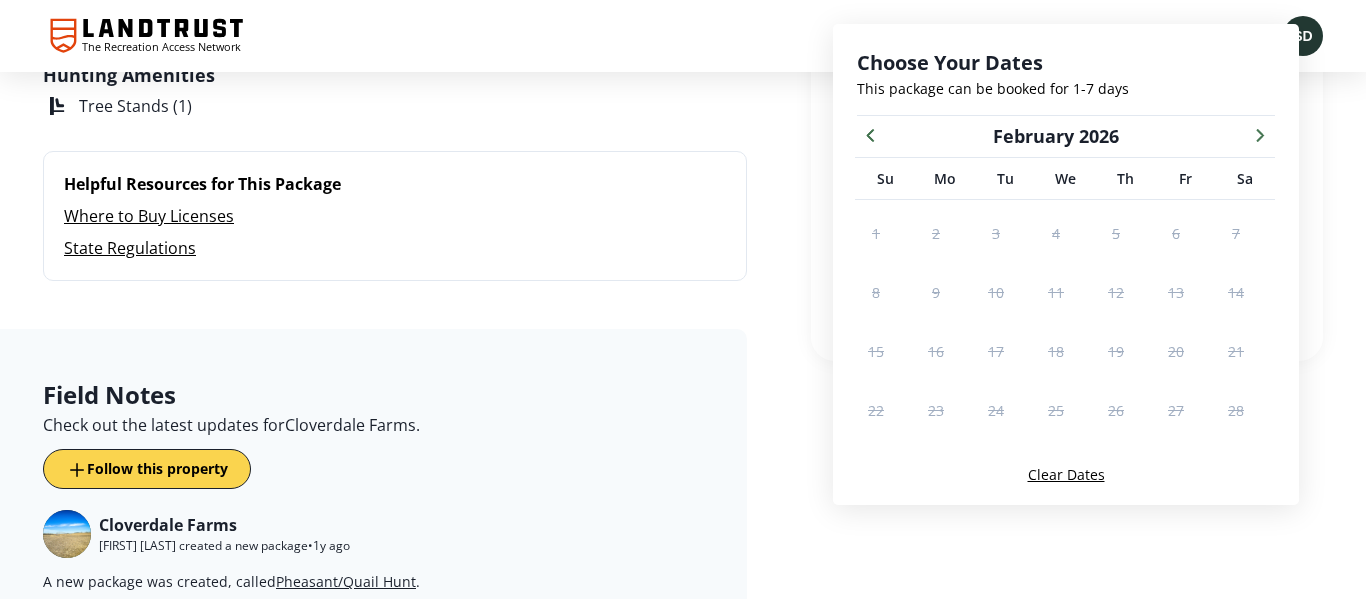 click on "This package will guarantee exclusive access to Cloverdale Farms for a pheasant/quail hunt for $25 per gun per day.
Package Details This package will guarantee exclusive access to Cloverdale Farms for a pheasant/quail hunt for $25 per gun per day.
What's Included Species Pheasant Quail Hunting Method Firearms Hunting Amenities Tree Stands (1) Helpful Resources for This Package Where to Buy Licenses State Regulations Field Notes Check out the latest updates for Cloverdale Farms . Follow this property Cloverdale Farms [FIRST] [LAST] created a new package • 1y ago A new package was created, called Pheasant/Quail Hunt . Like (0) Contact Landowner Share Land Details Food: Agriculture, Meadows, and Natural Forage Water: Ponds and Streams Upgrade Today To Get Early Access to the newest properties and hunts. Enjoy an early access period and be the first to contact landowners and book newly listed properties before non-LandTrust+ members. Easily find new properties and hunts Be the first to book new properties (" at bounding box center [427, 1576] 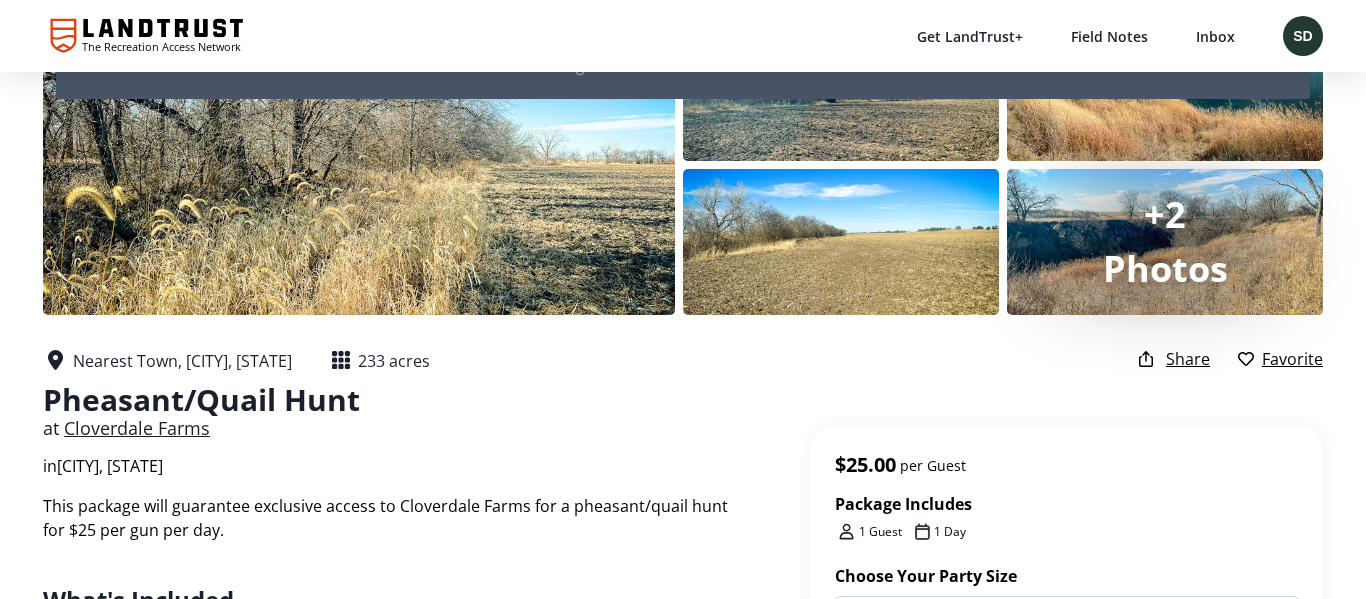 scroll, scrollTop: 0, scrollLeft: 0, axis: both 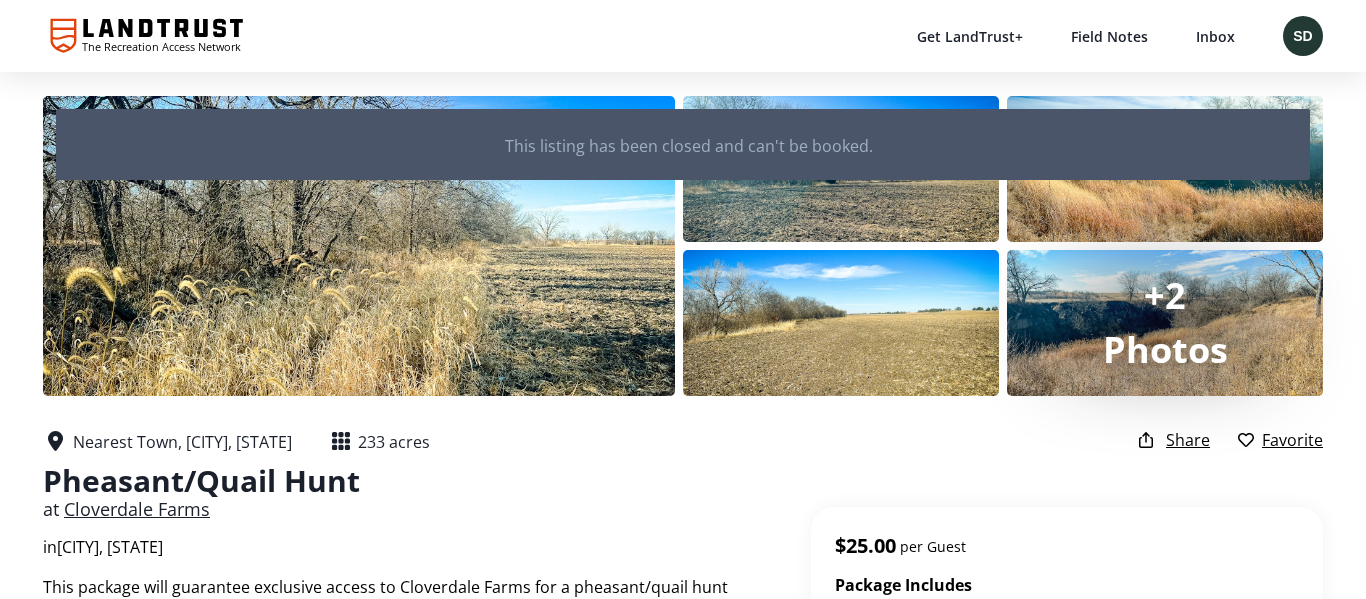 click 